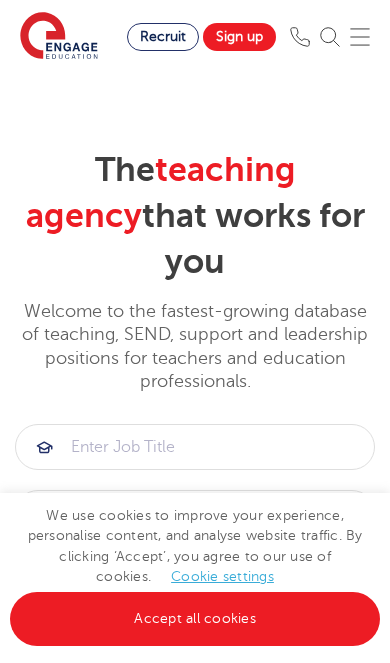 scroll, scrollTop: 0, scrollLeft: 0, axis: both 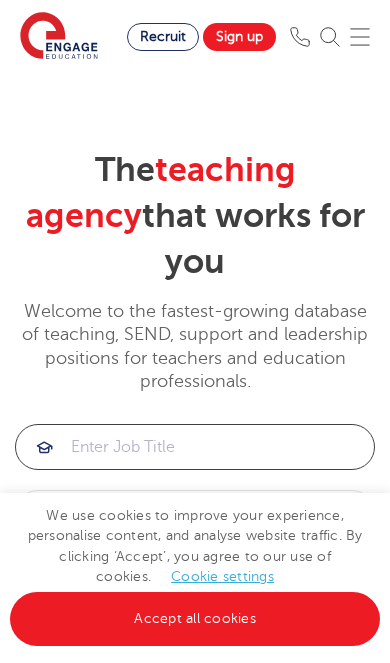 click at bounding box center [195, 447] 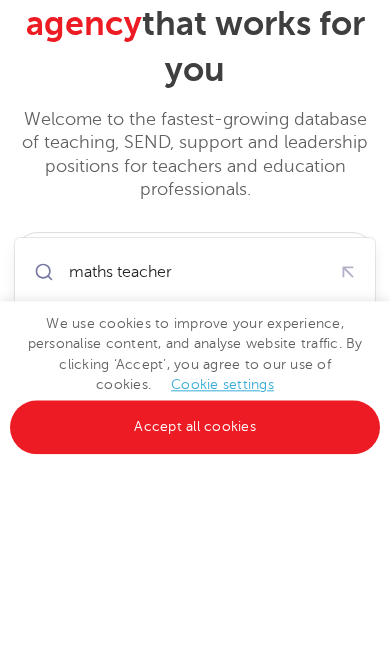 scroll, scrollTop: 192, scrollLeft: 0, axis: vertical 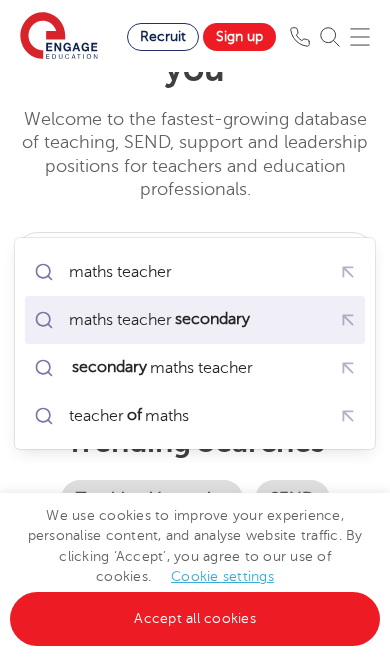 click on "secondary" at bounding box center [212, 319] 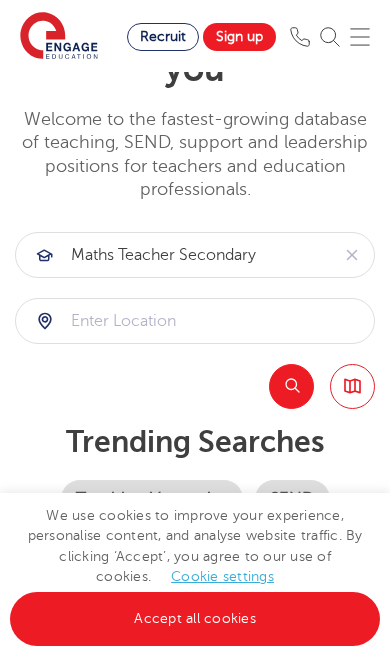 click on "Accept all cookies" at bounding box center [195, 619] 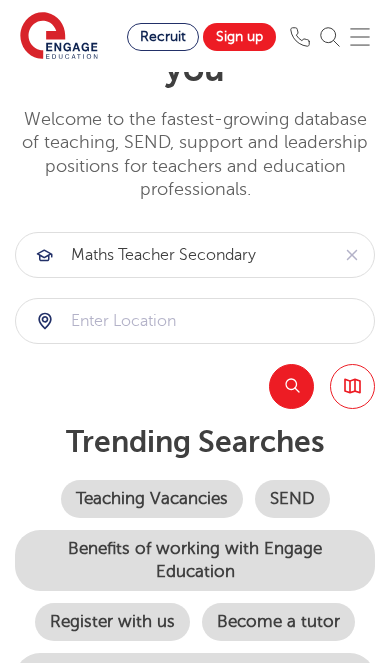 click on "Teaching Vacancies" at bounding box center [152, 499] 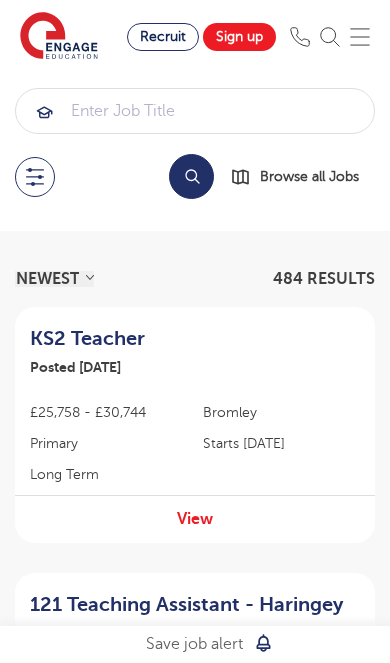 scroll, scrollTop: 0, scrollLeft: 0, axis: both 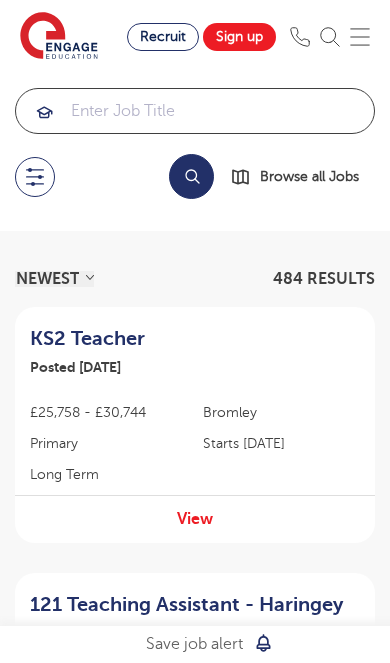 click at bounding box center (195, 111) 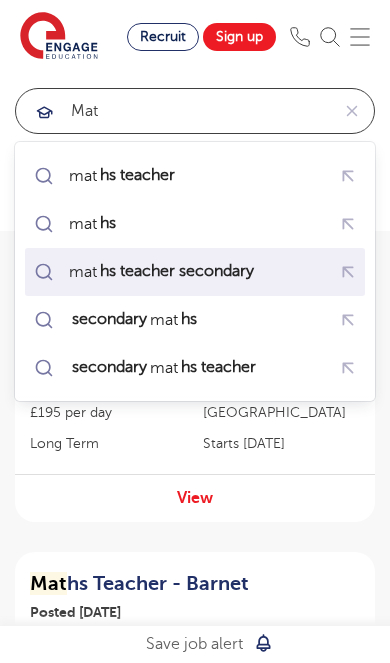click on "hs teacher secondary" at bounding box center [177, 271] 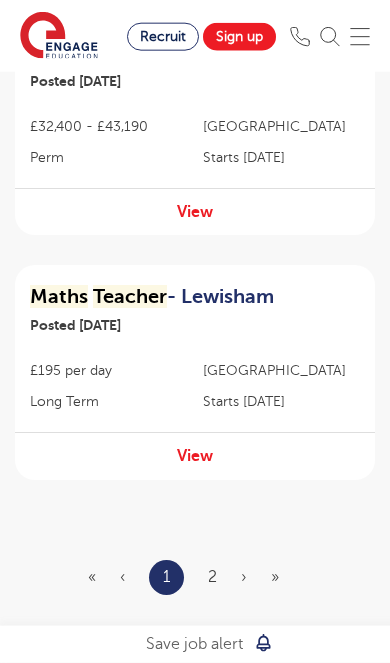 scroll, scrollTop: 2343, scrollLeft: 0, axis: vertical 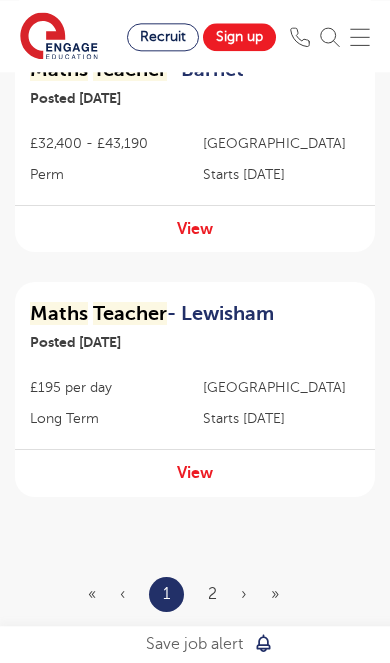 click on "2" at bounding box center (212, 594) 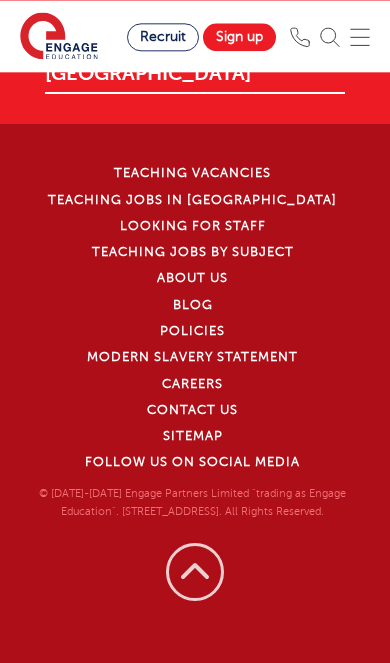 scroll, scrollTop: 33, scrollLeft: 0, axis: vertical 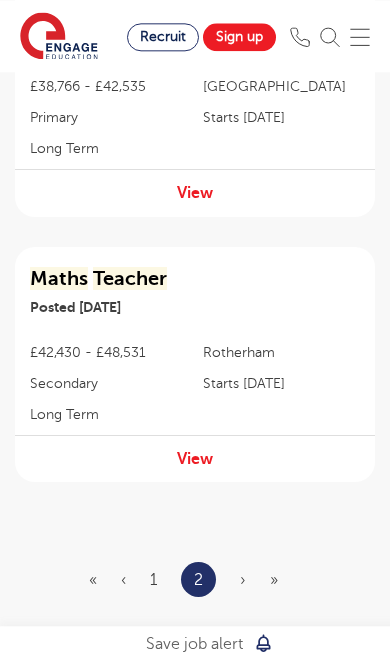 click on "« ‹ 1 2 › »" at bounding box center [195, 579] 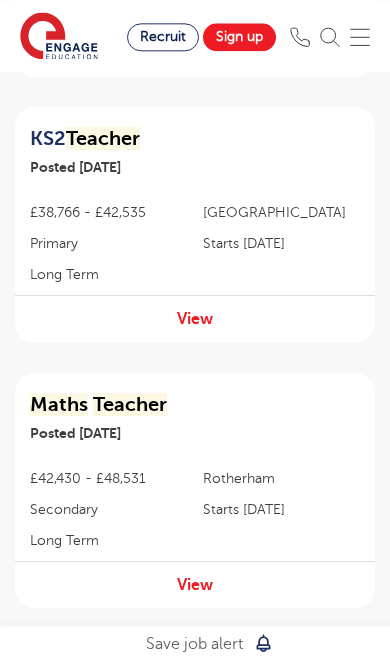 scroll, scrollTop: 751, scrollLeft: 0, axis: vertical 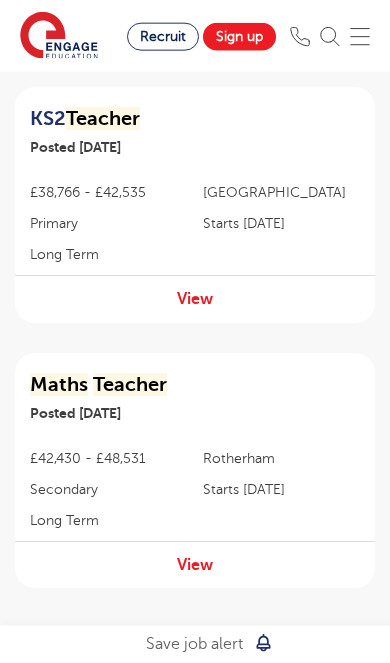 click on "1" at bounding box center [153, 686] 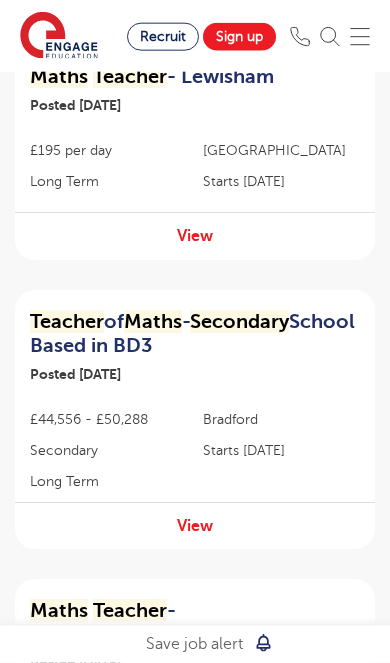 scroll, scrollTop: 33, scrollLeft: 0, axis: vertical 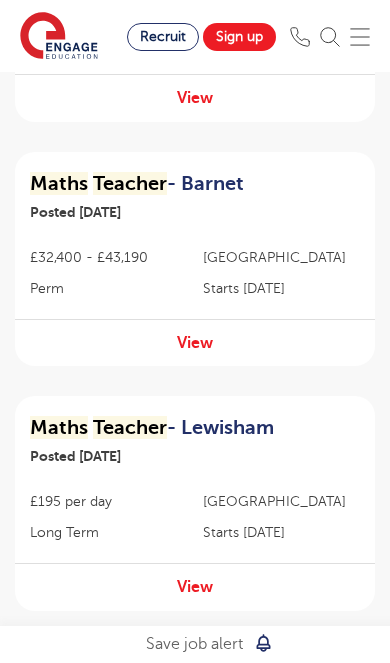 click on "Maths   Teacher  - Lewisham" at bounding box center [195, 428] 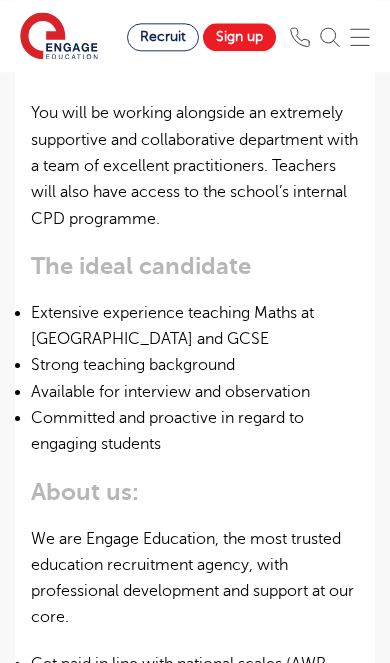 scroll, scrollTop: 1371, scrollLeft: 0, axis: vertical 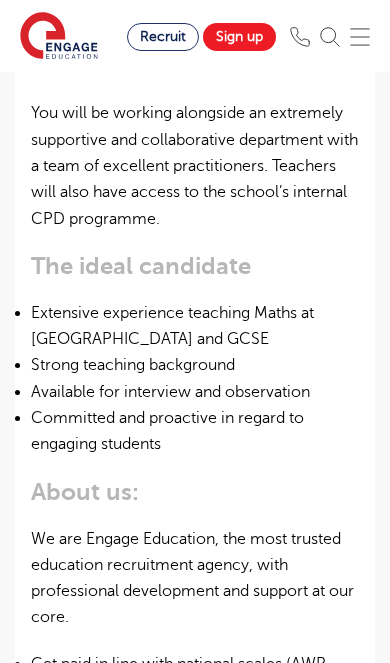 click on "Sign up" at bounding box center (239, 37) 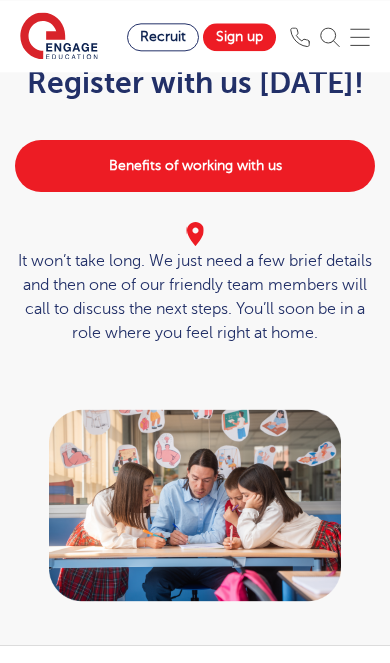 scroll, scrollTop: 103, scrollLeft: 0, axis: vertical 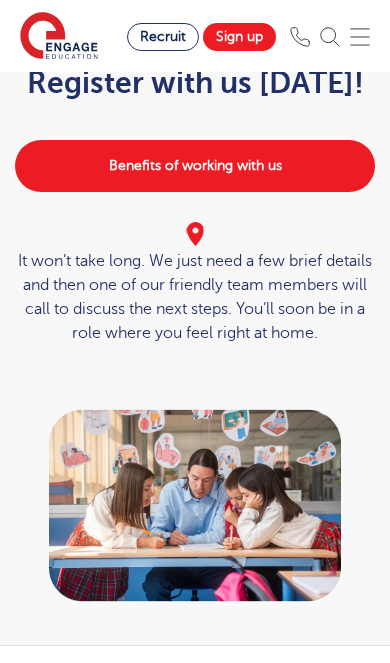 click on "Benefits of working with us" at bounding box center (195, 166) 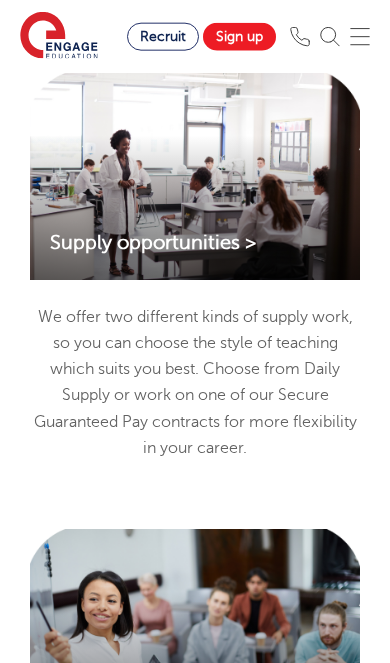 scroll, scrollTop: 3506, scrollLeft: 0, axis: vertical 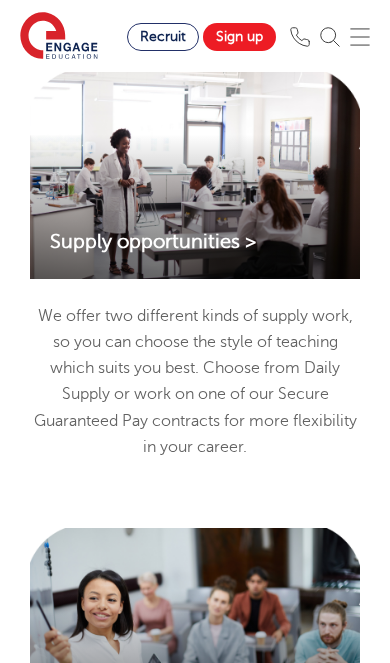 click on "Supply opportunities  >" at bounding box center (153, 242) 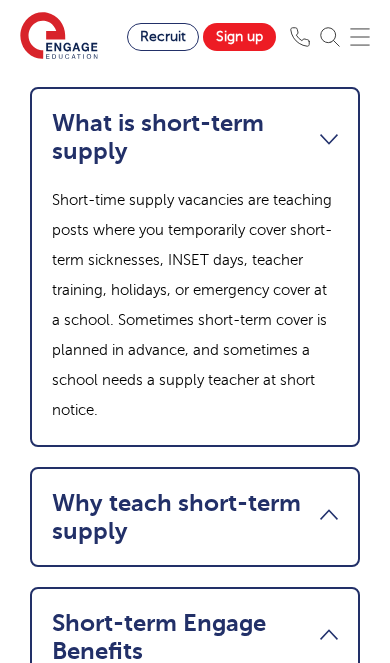 scroll, scrollTop: 2571, scrollLeft: 0, axis: vertical 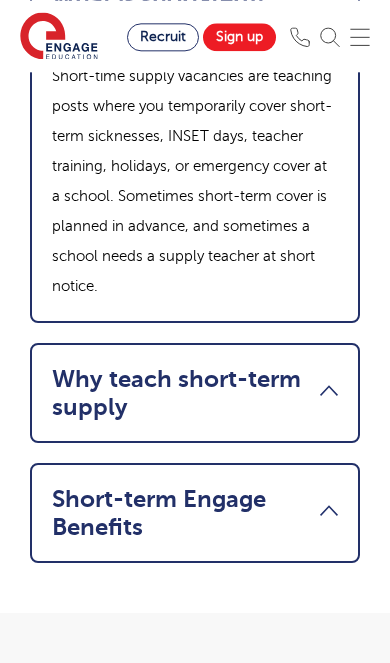 click on "Why teach short-term supply" at bounding box center (195, 393) 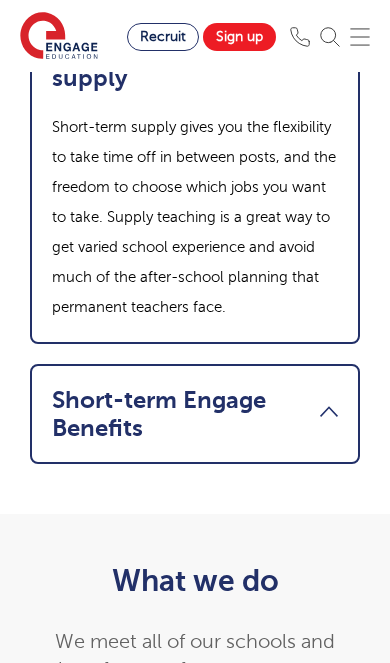 scroll, scrollTop: 2780, scrollLeft: 0, axis: vertical 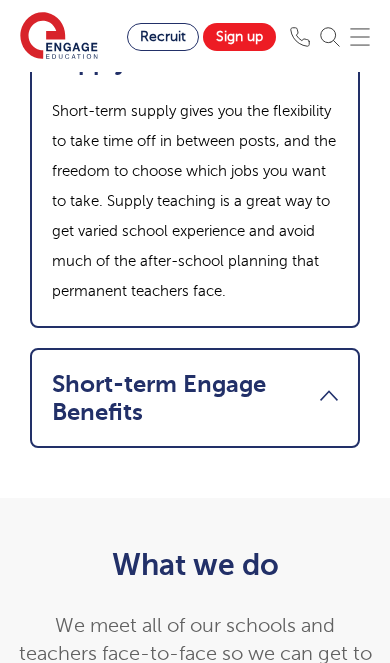 click on "Short-term Engage Benefits" at bounding box center [195, 398] 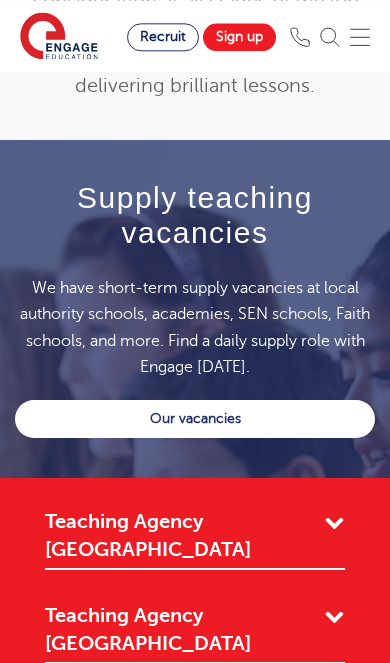 scroll, scrollTop: 3760, scrollLeft: 0, axis: vertical 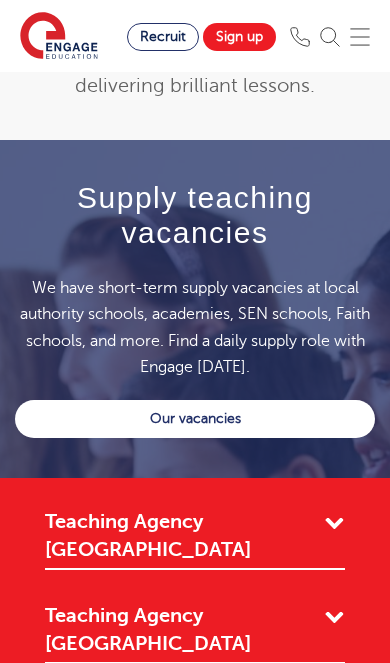 click on "Our vacancies" at bounding box center [195, 419] 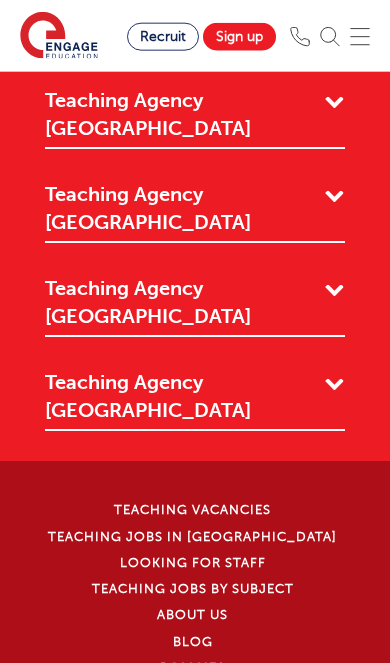 scroll, scrollTop: 4182, scrollLeft: 0, axis: vertical 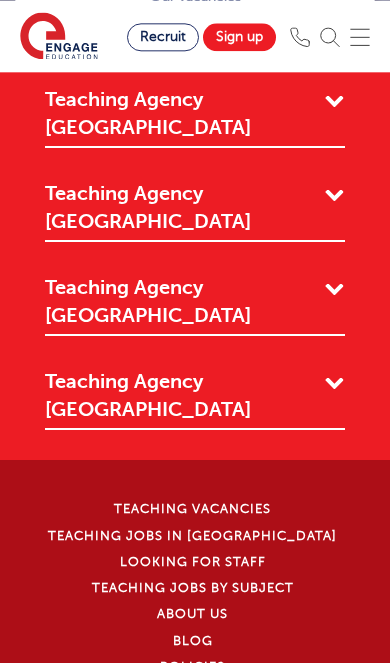 click on "Teaching Vacancies" at bounding box center [192, 509] 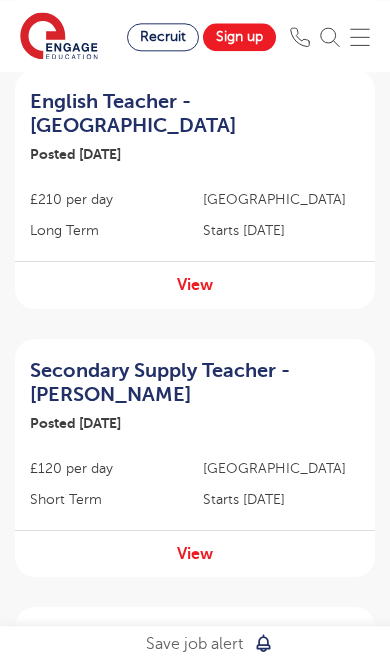 scroll, scrollTop: 2159, scrollLeft: 0, axis: vertical 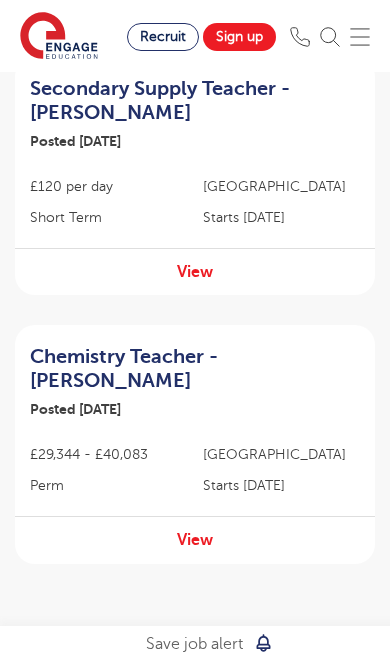 click on "« ‹ 1 2 3 4 5 6 7 › »" at bounding box center [205, 661] 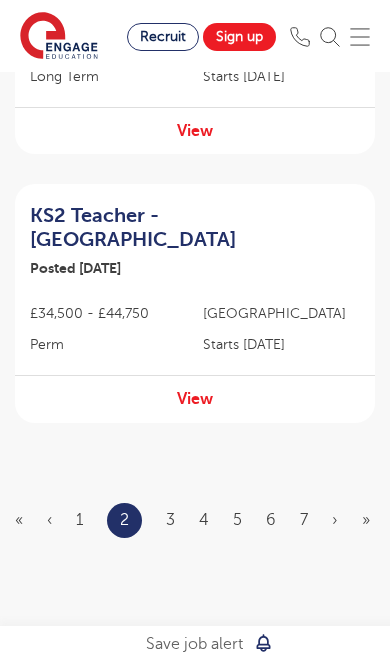 scroll, scrollTop: 2443, scrollLeft: 0, axis: vertical 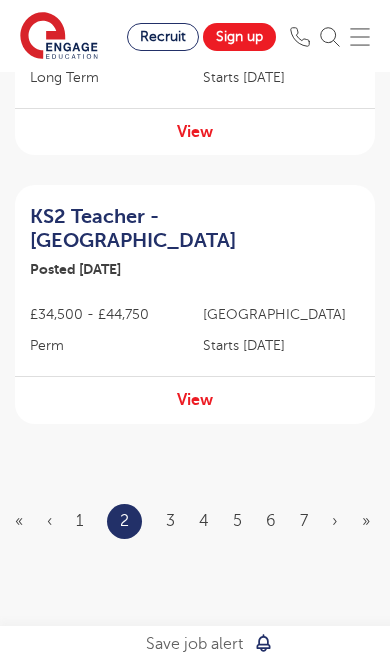 click on "« ‹ 1 2 3 4 5 6 7 › »" at bounding box center [204, 521] 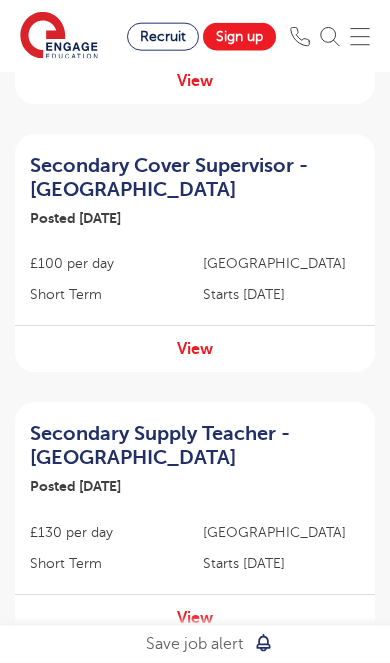 scroll, scrollTop: 1470, scrollLeft: 0, axis: vertical 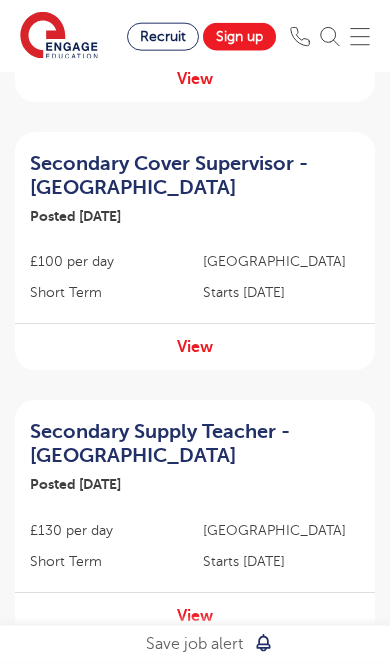 click on "View" at bounding box center (195, 616) 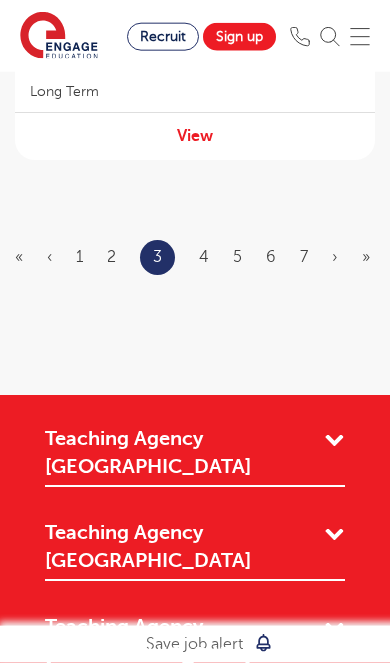 click on "4" at bounding box center (204, 257) 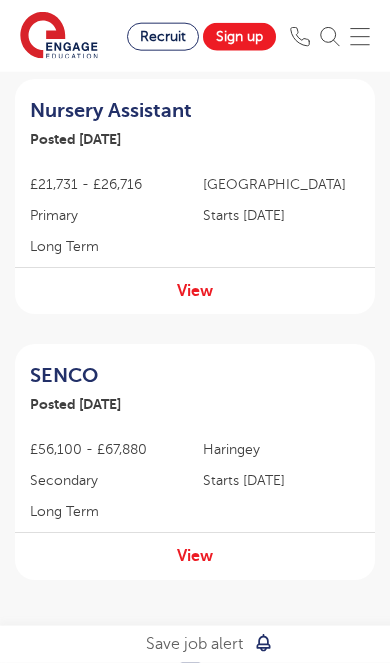 scroll, scrollTop: 2380, scrollLeft: 0, axis: vertical 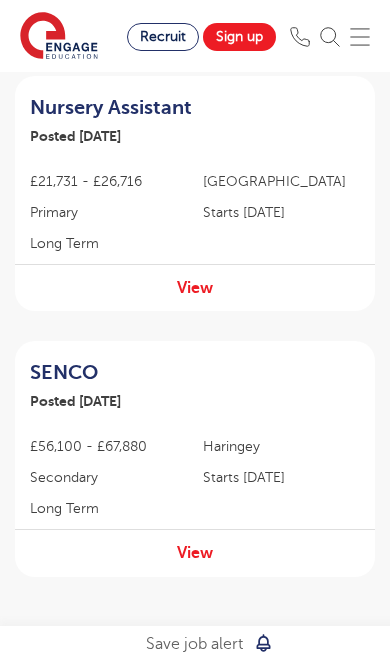click on "View" at bounding box center (195, 552) 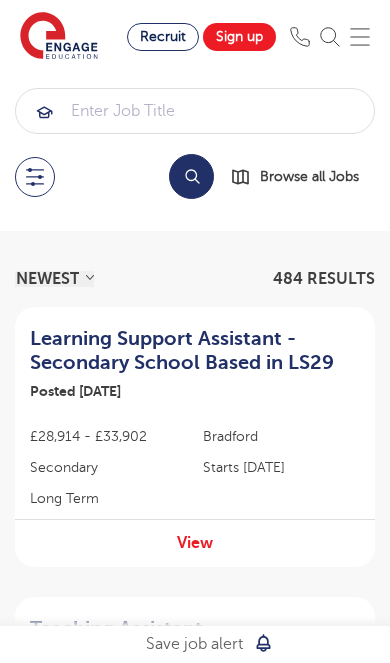 scroll, scrollTop: 2413, scrollLeft: 0, axis: vertical 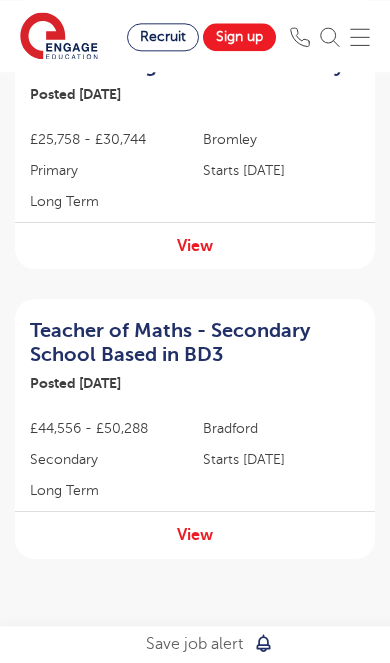 click on "4" at bounding box center [204, 656] 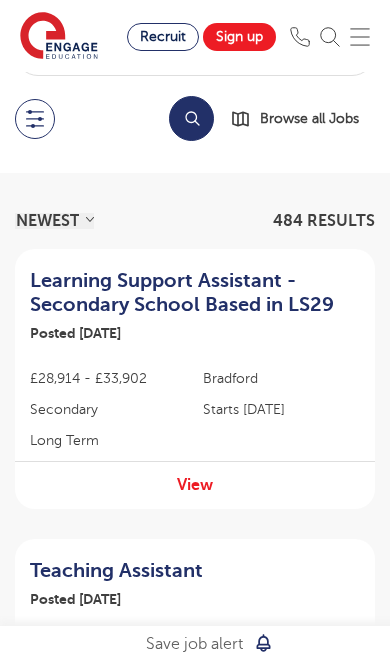 scroll, scrollTop: 58, scrollLeft: 0, axis: vertical 